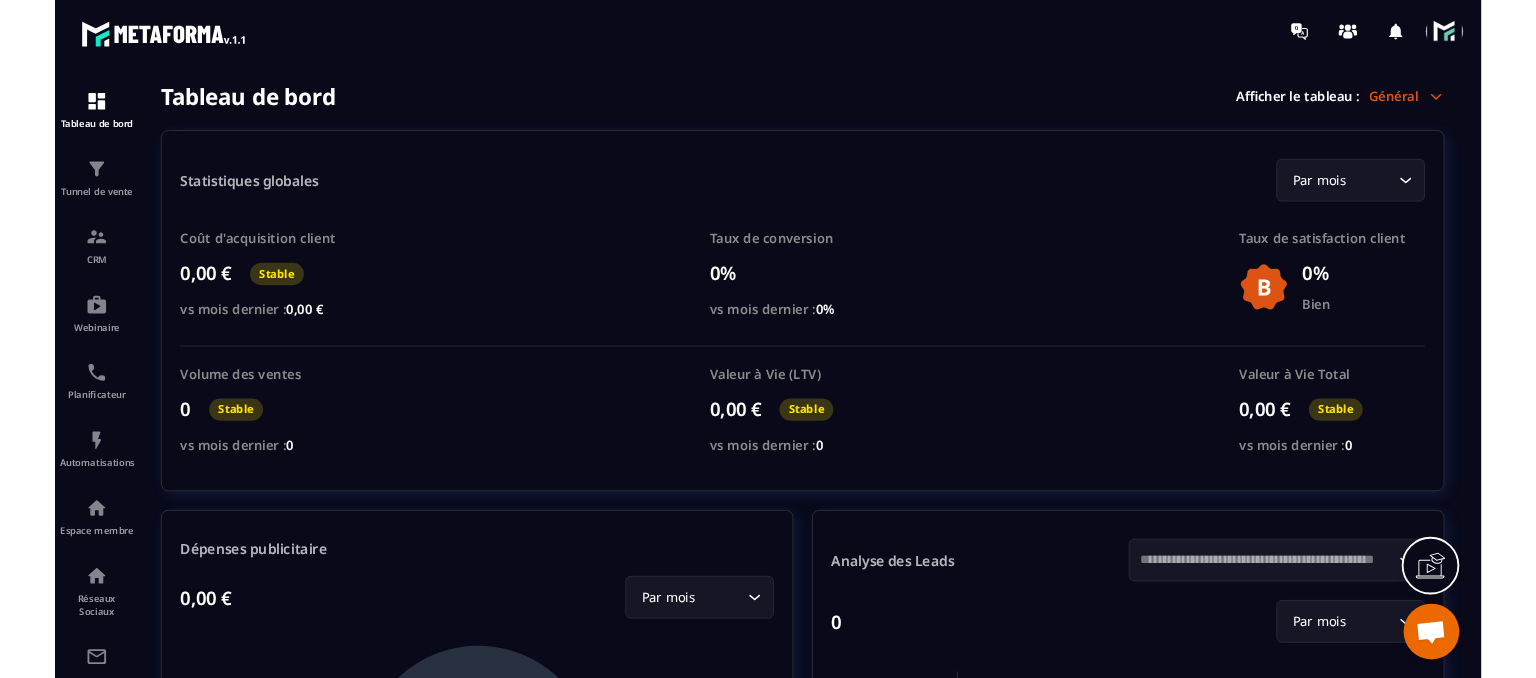 scroll, scrollTop: 0, scrollLeft: 0, axis: both 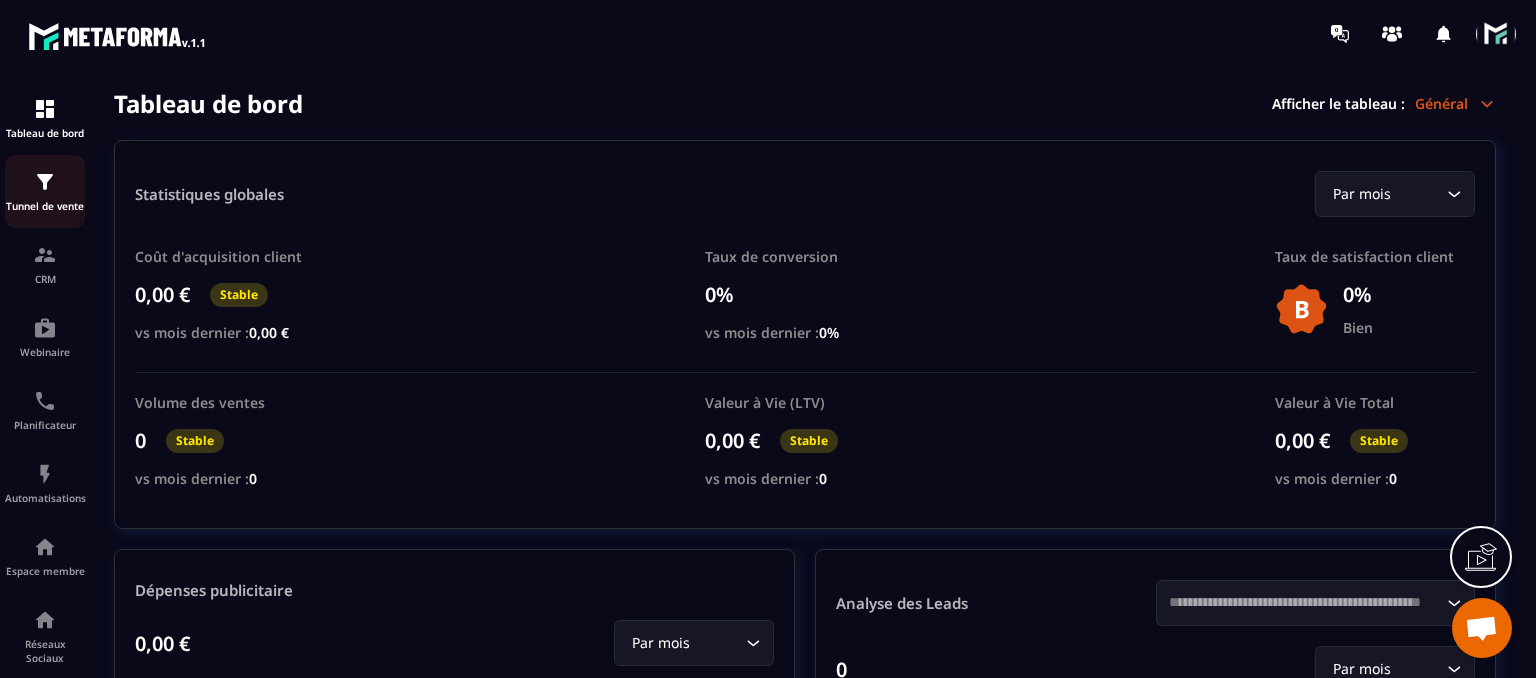 click at bounding box center (45, 182) 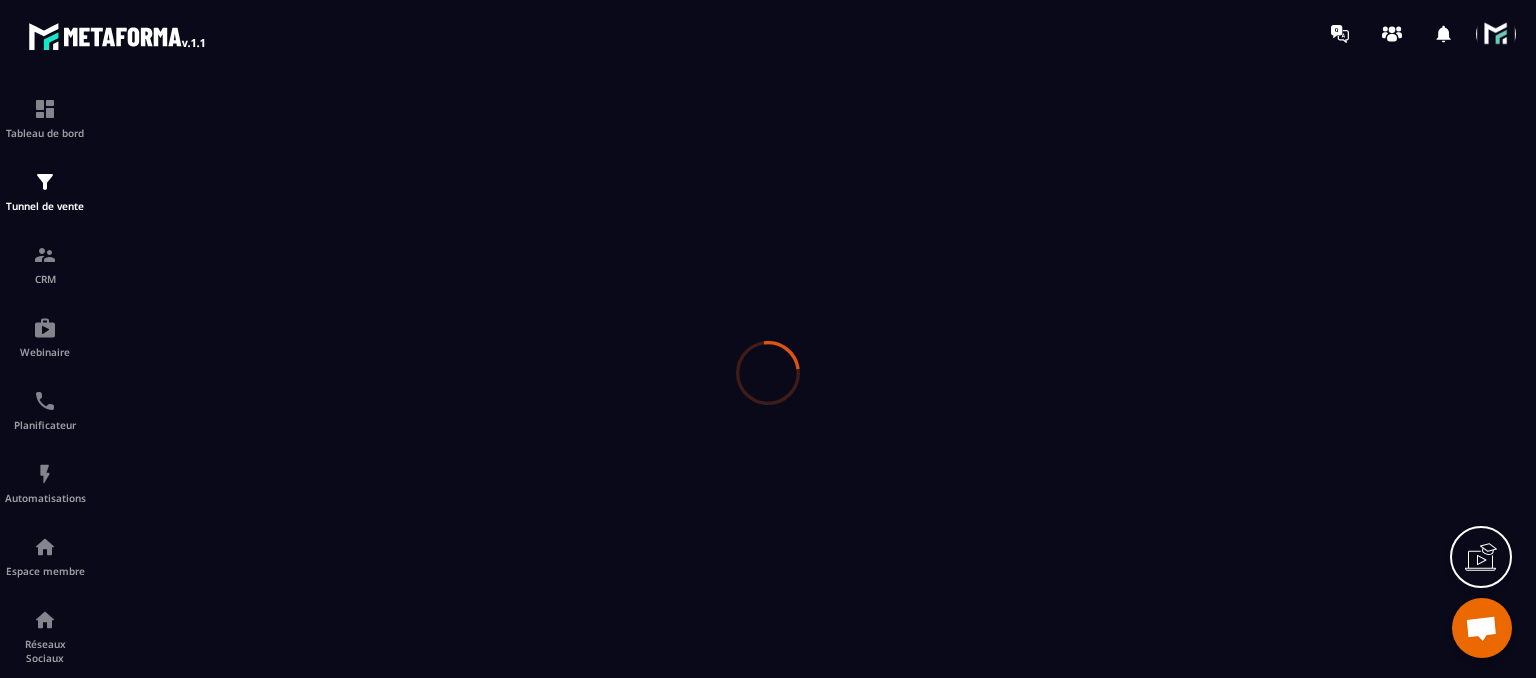 click at bounding box center (768, 372) 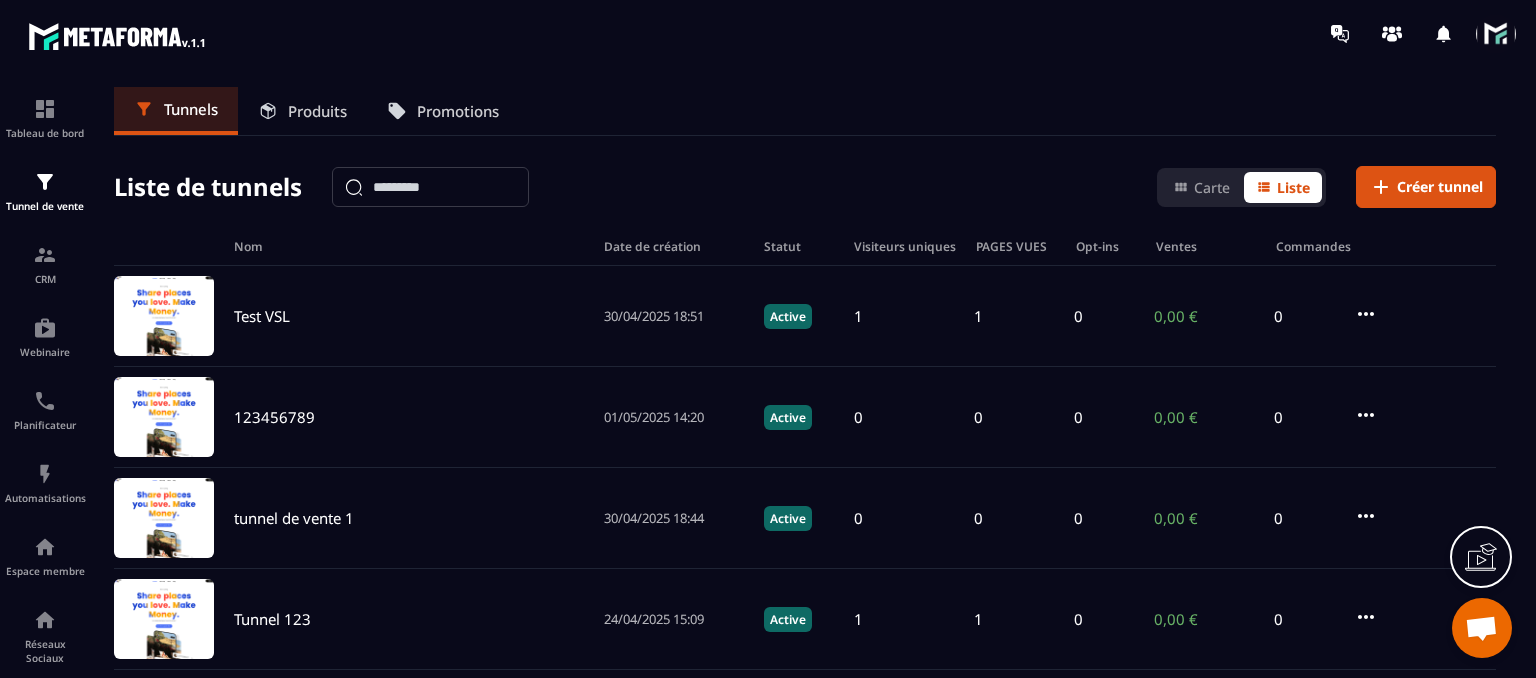 click on "CRM" 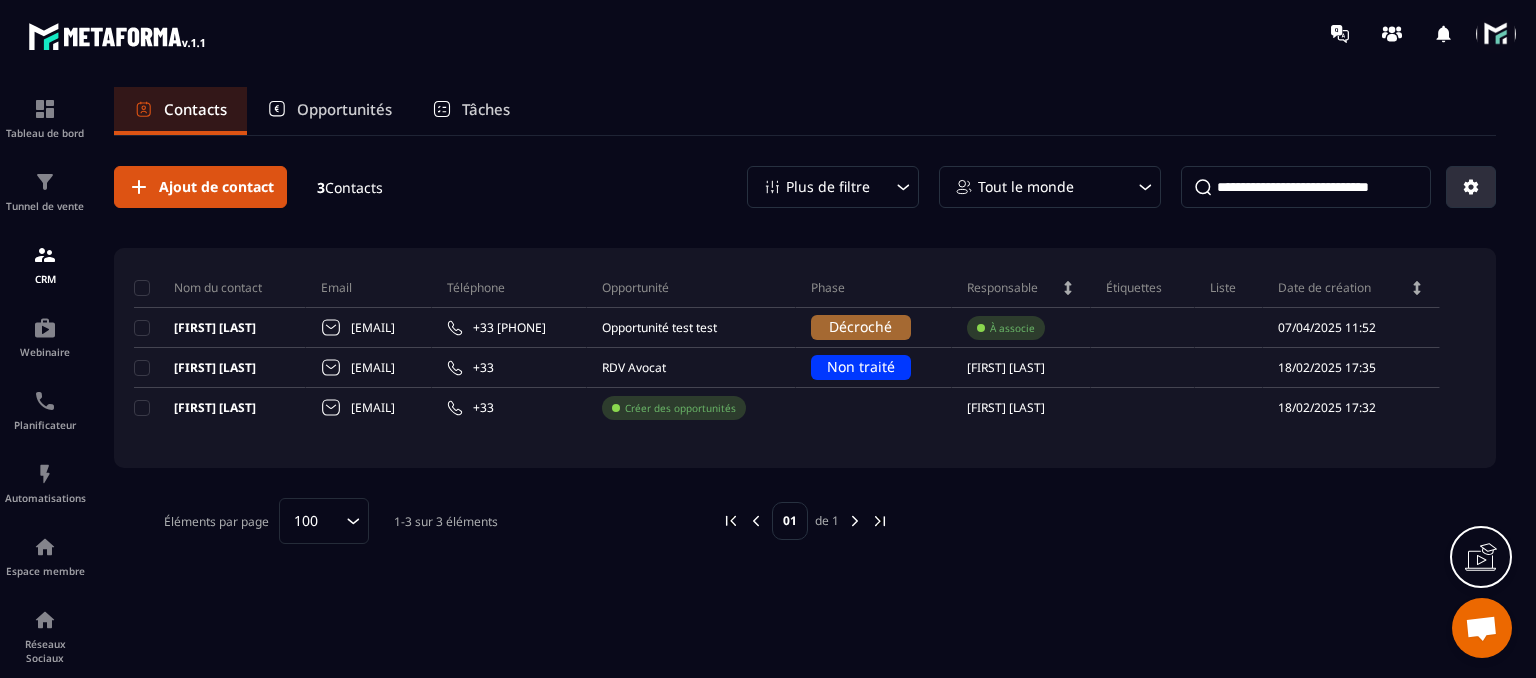 click 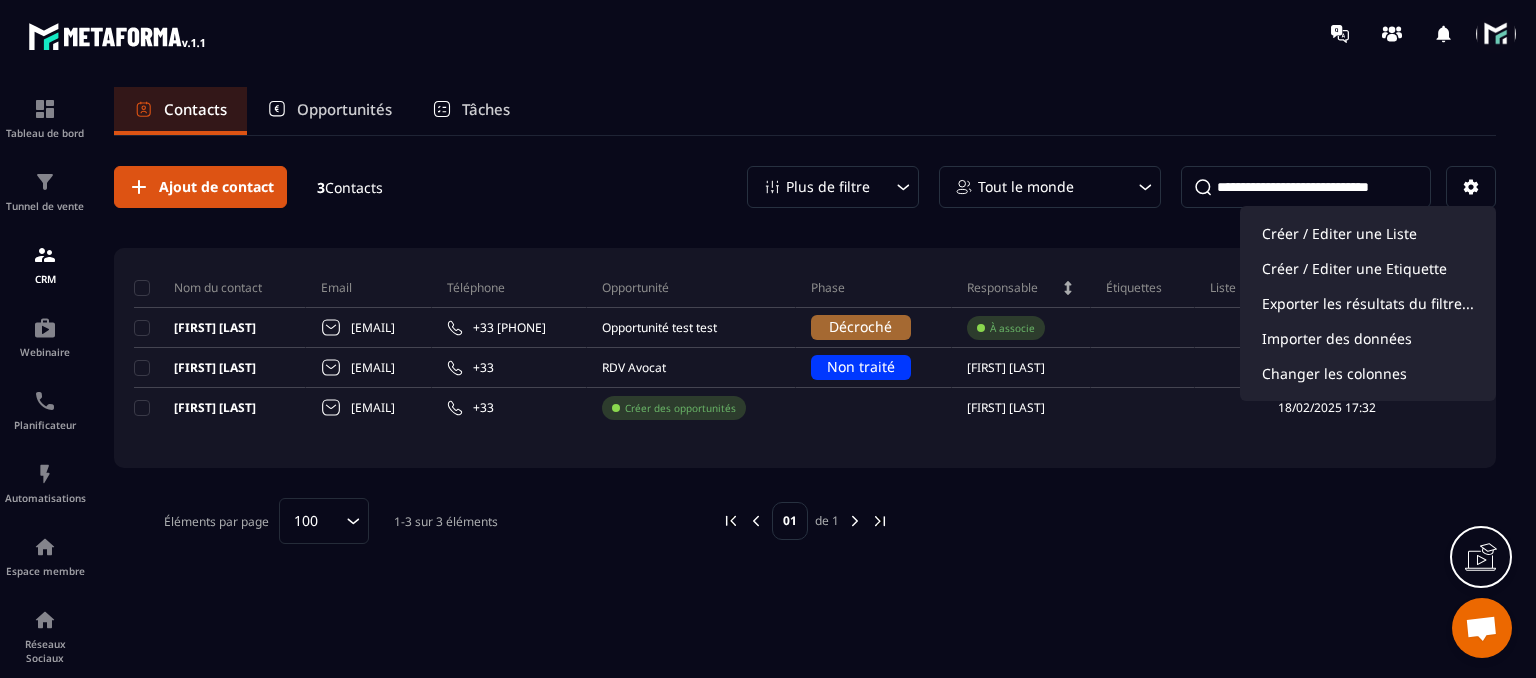 click on "Contacts Opportunités Tâches" at bounding box center [805, 111] 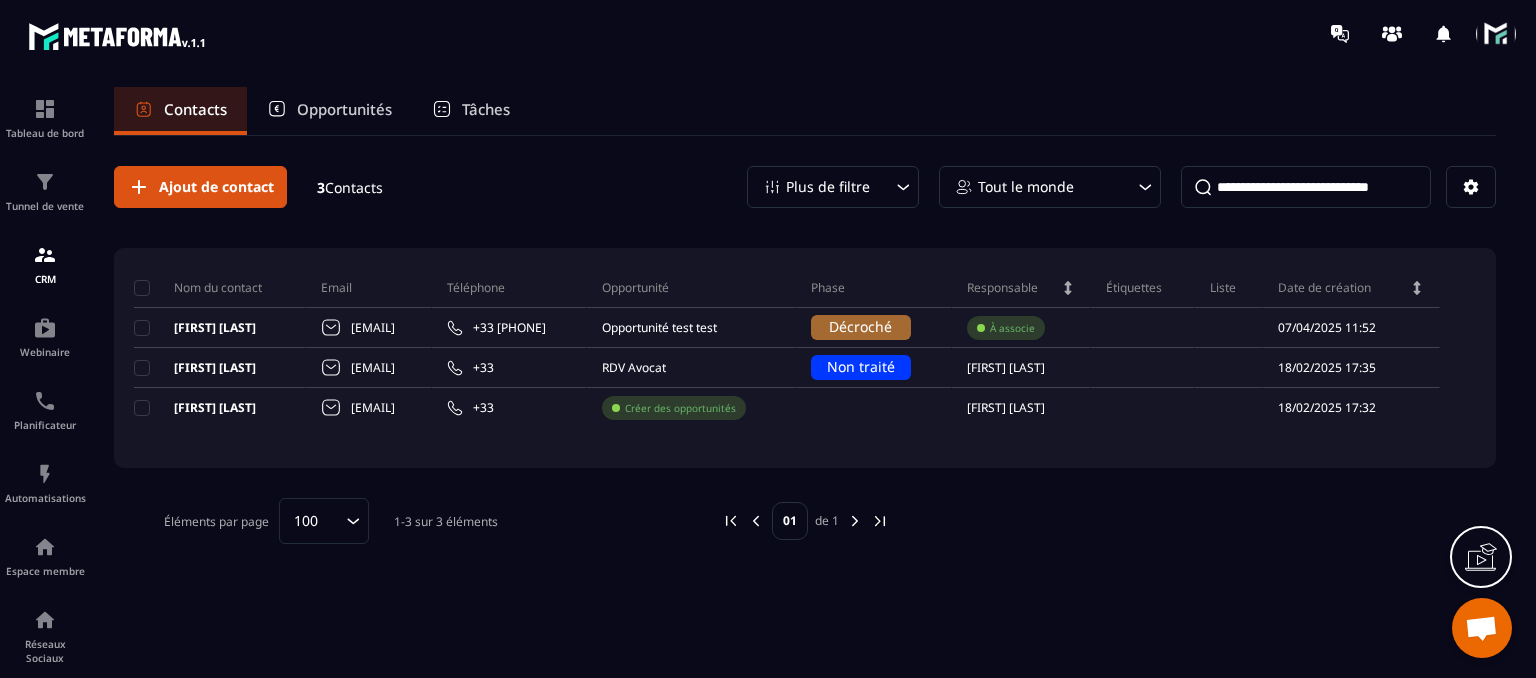 click at bounding box center (1496, 34) 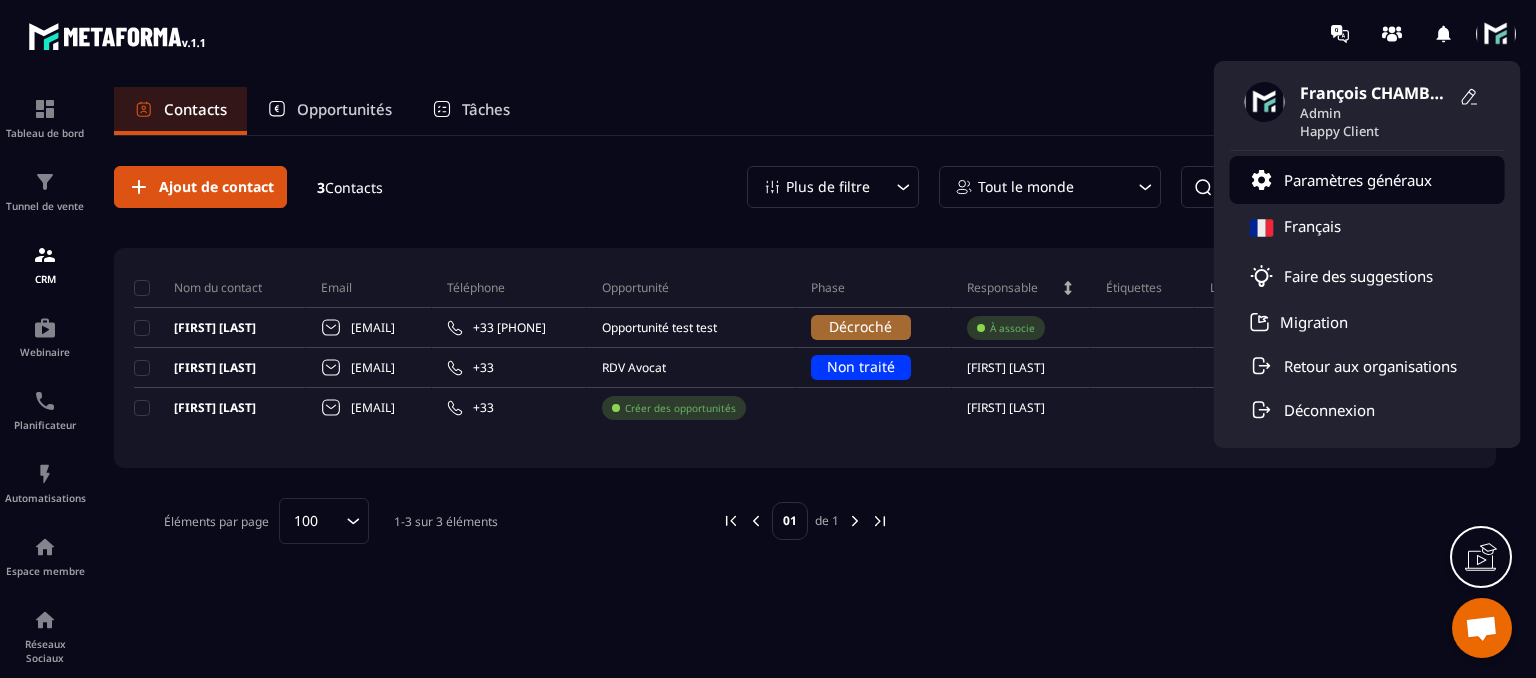 click on "Paramètres généraux" at bounding box center (1358, 180) 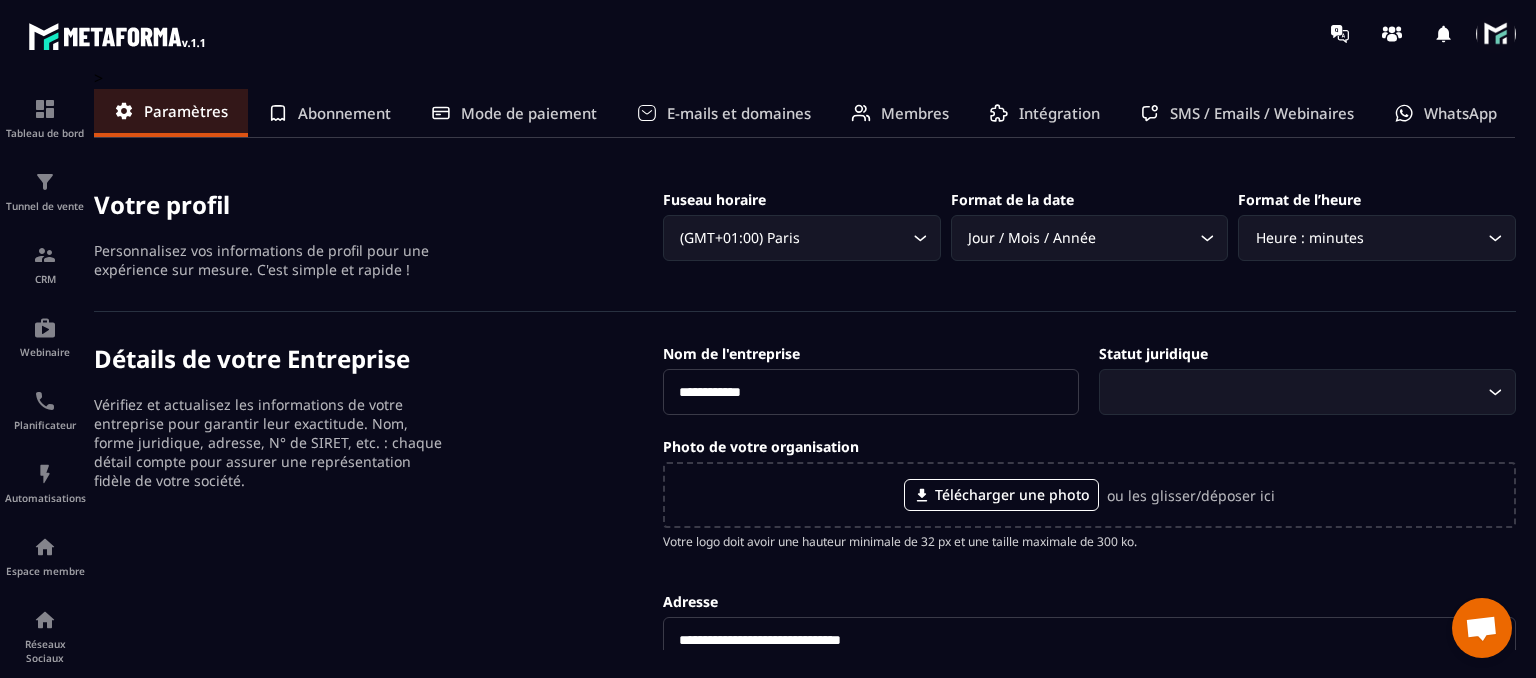 click on "Membres" 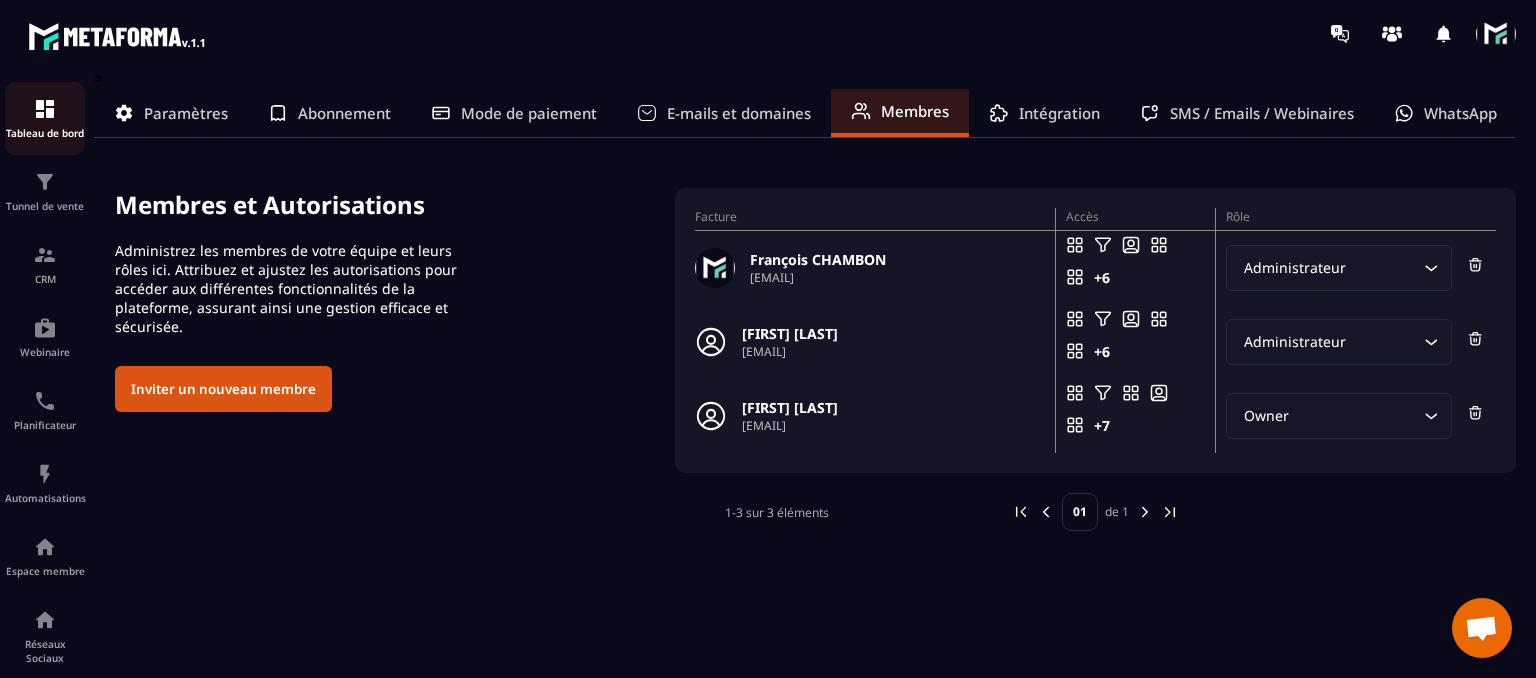 click on "Tableau de bord" at bounding box center [45, 118] 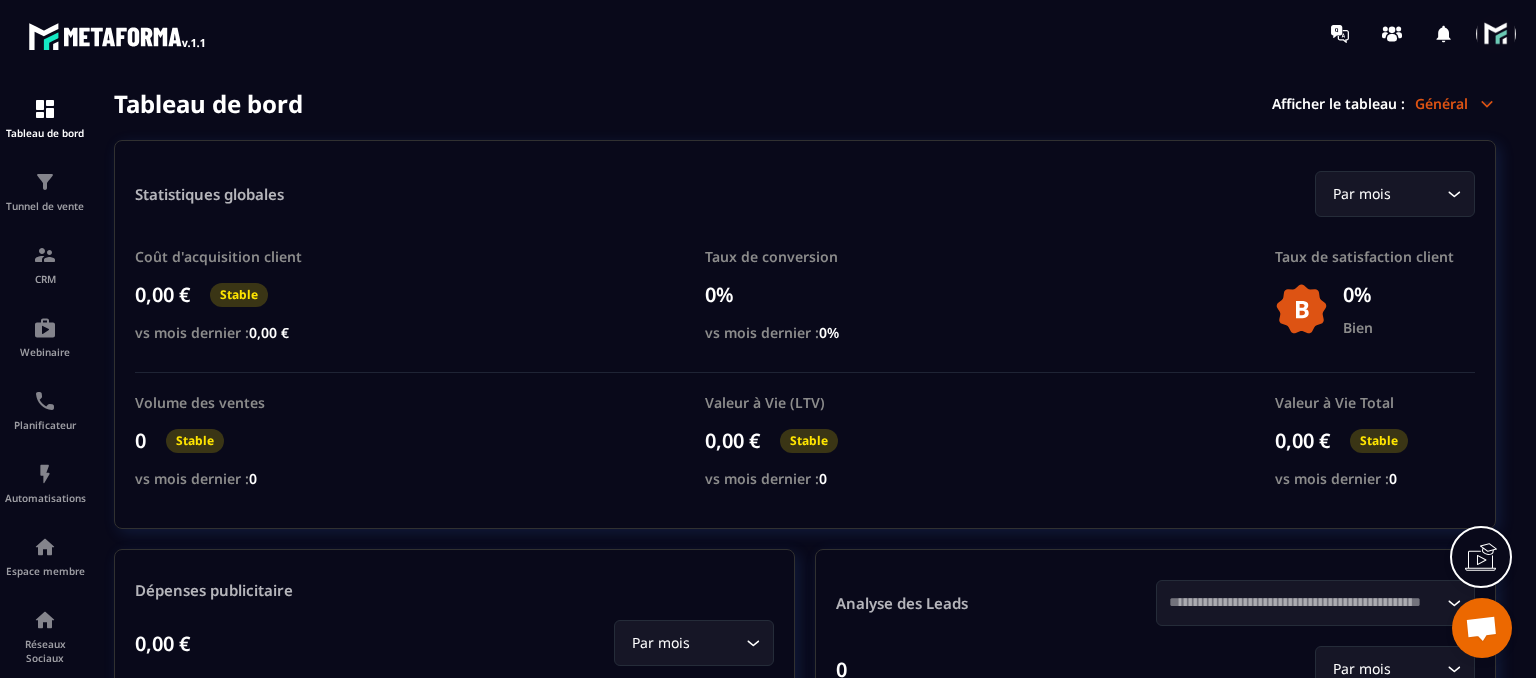click 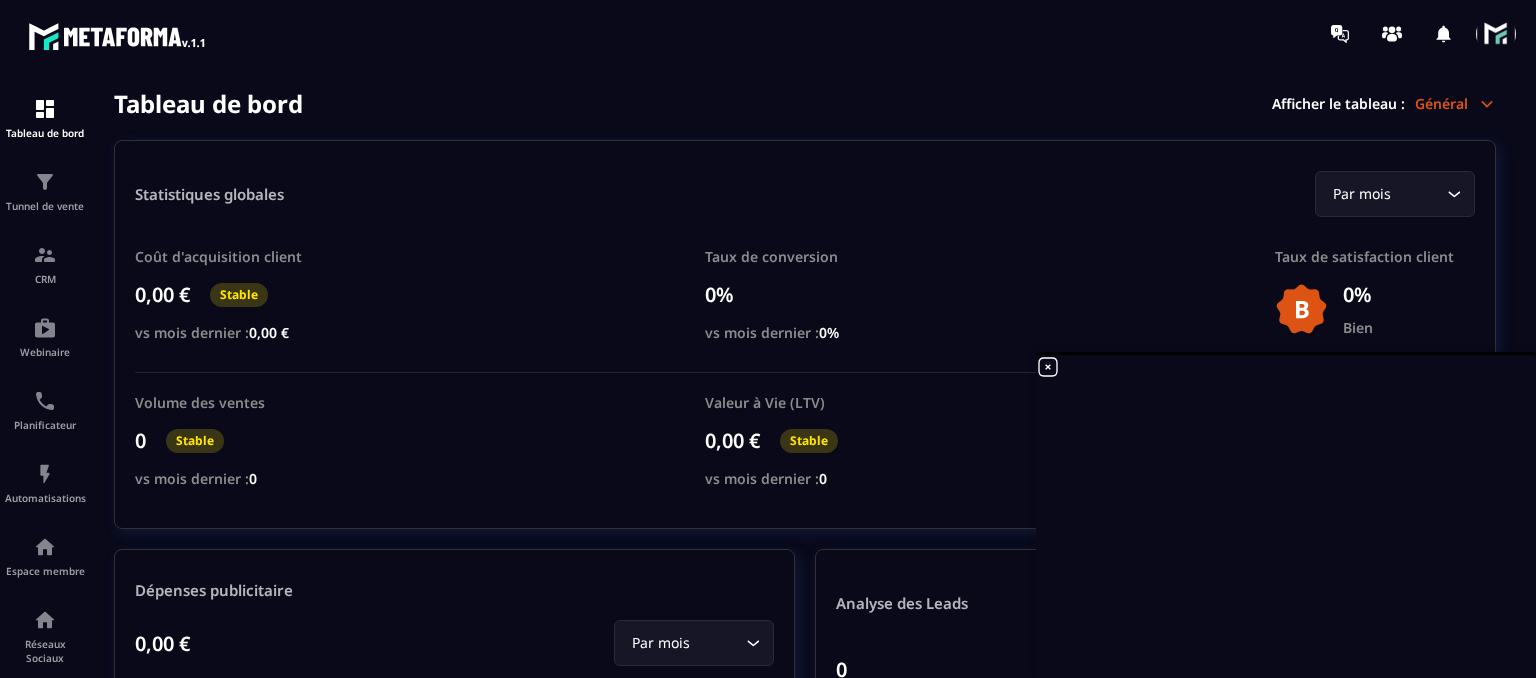 click 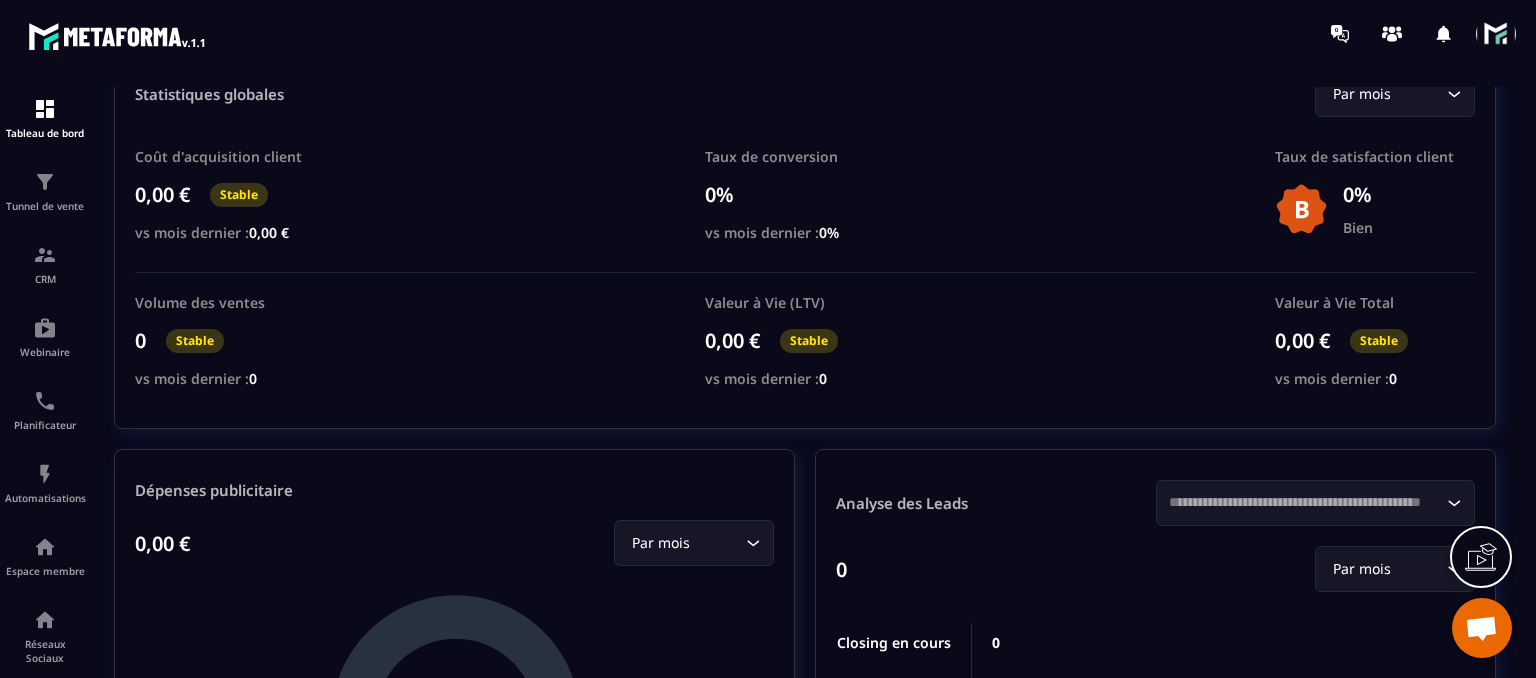 scroll, scrollTop: 0, scrollLeft: 0, axis: both 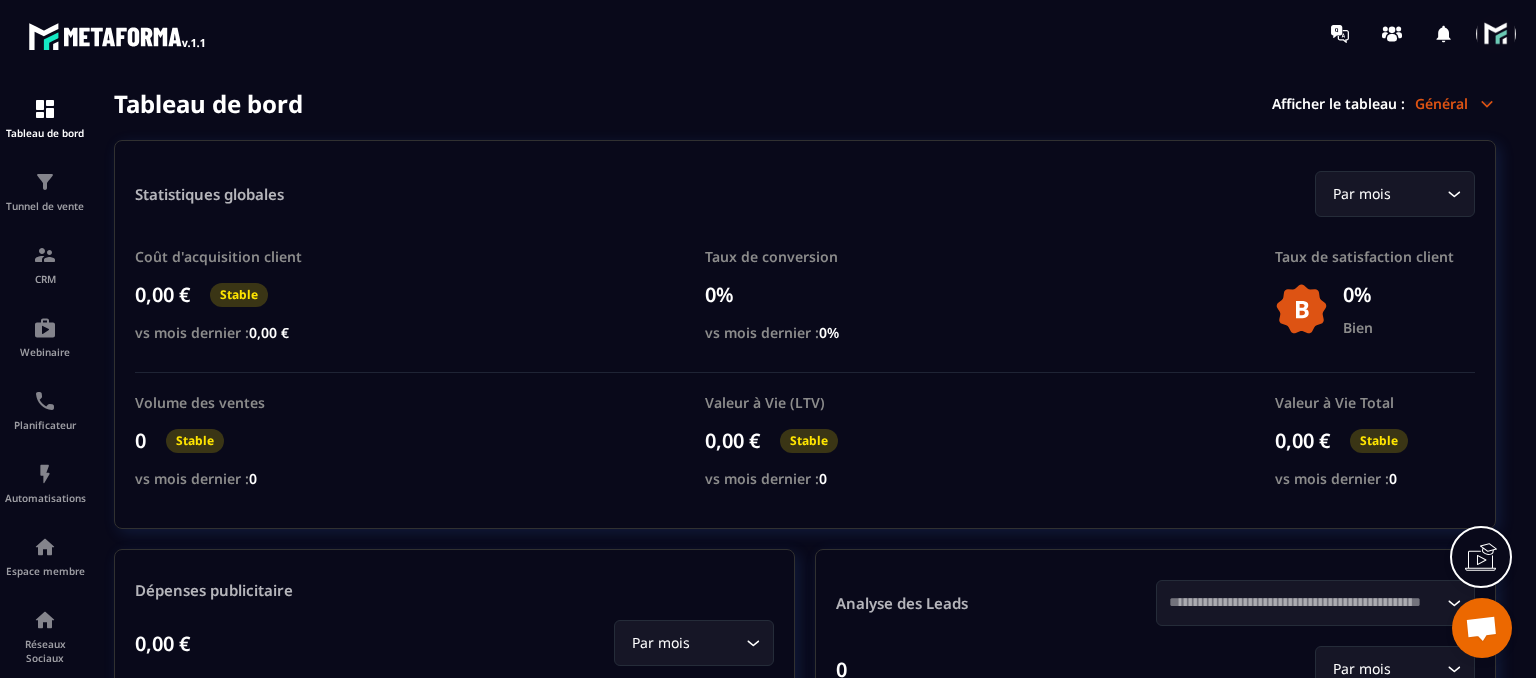 click 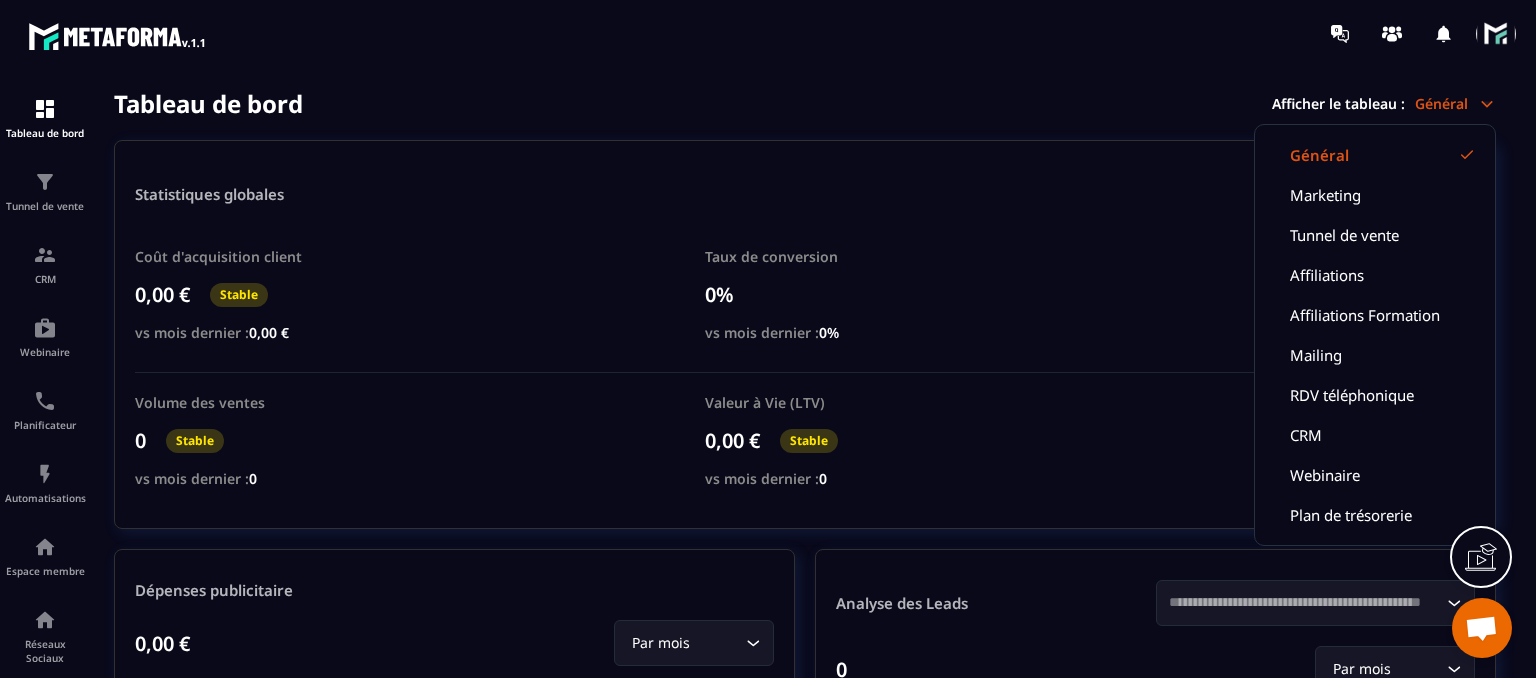 click on "Tableau de bord Afficher le tableau :  Général  Général Marketing Tunnel de vente Affiliations Affiliations Formation Mailing RDV téléphonique CRM Webinaire Plan de trésorerie" at bounding box center [805, 103] 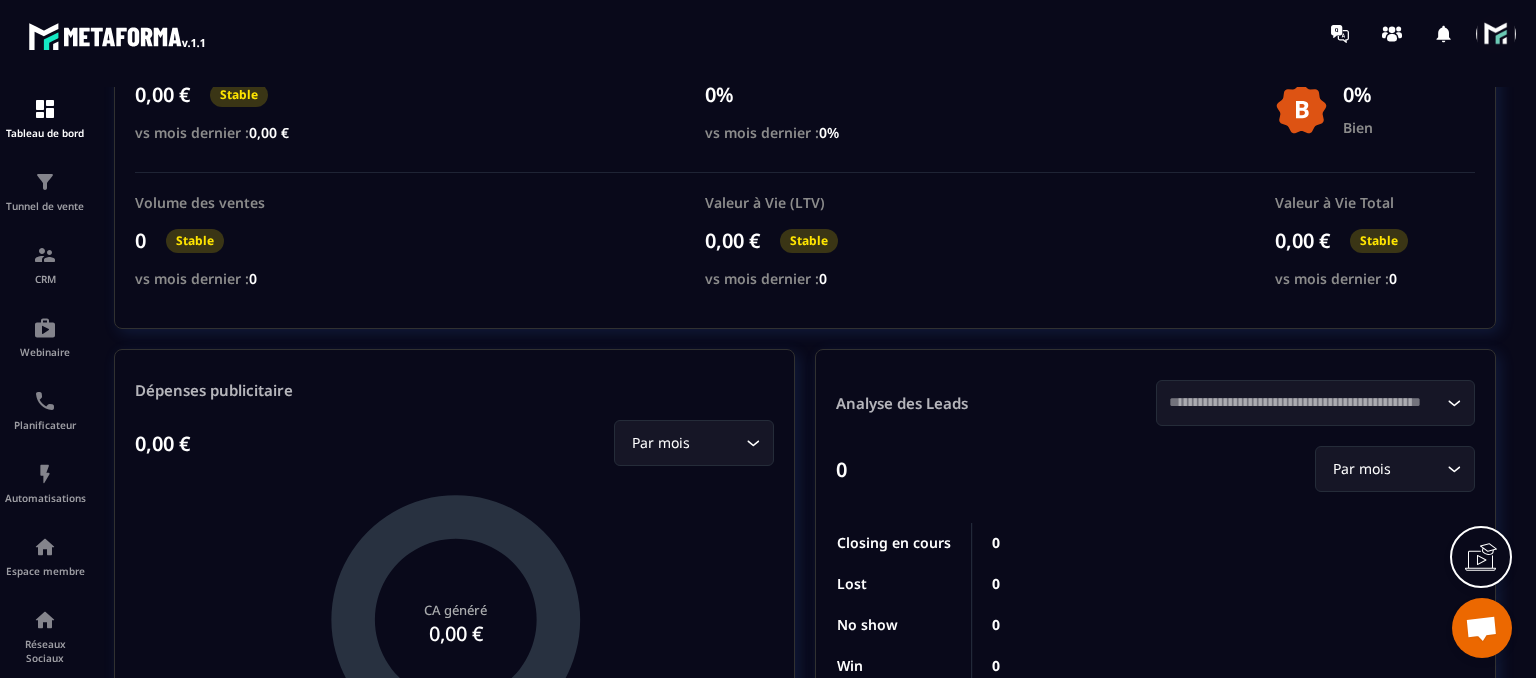 scroll, scrollTop: 0, scrollLeft: 0, axis: both 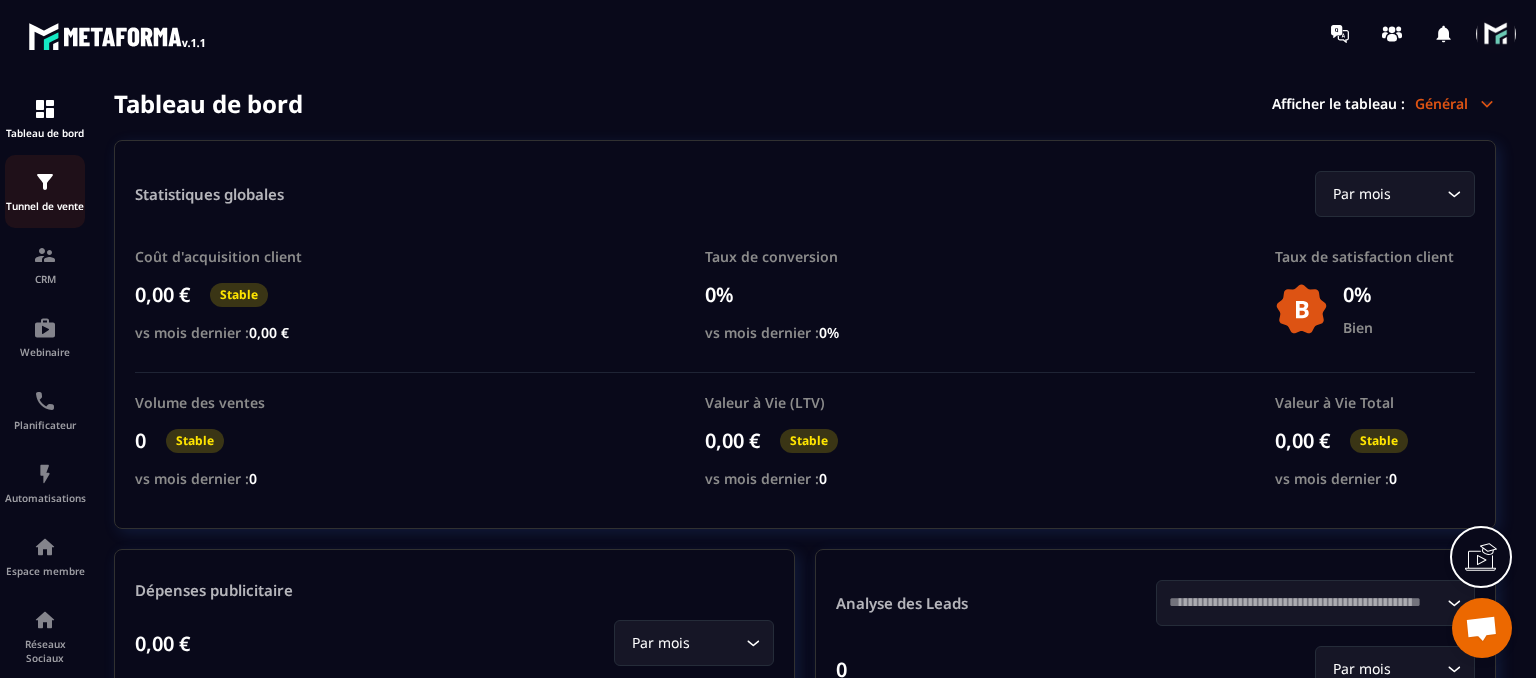 click at bounding box center [45, 182] 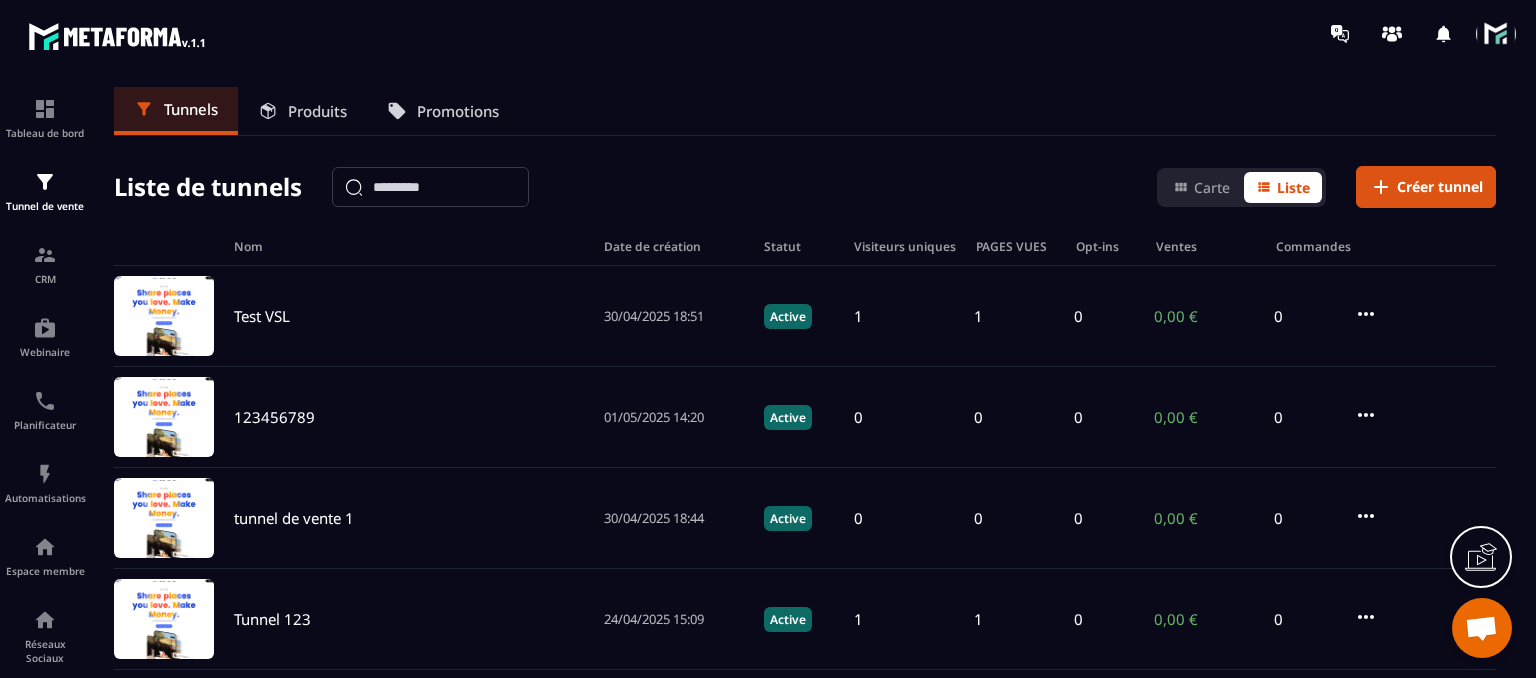 click on "Produits" at bounding box center [302, 111] 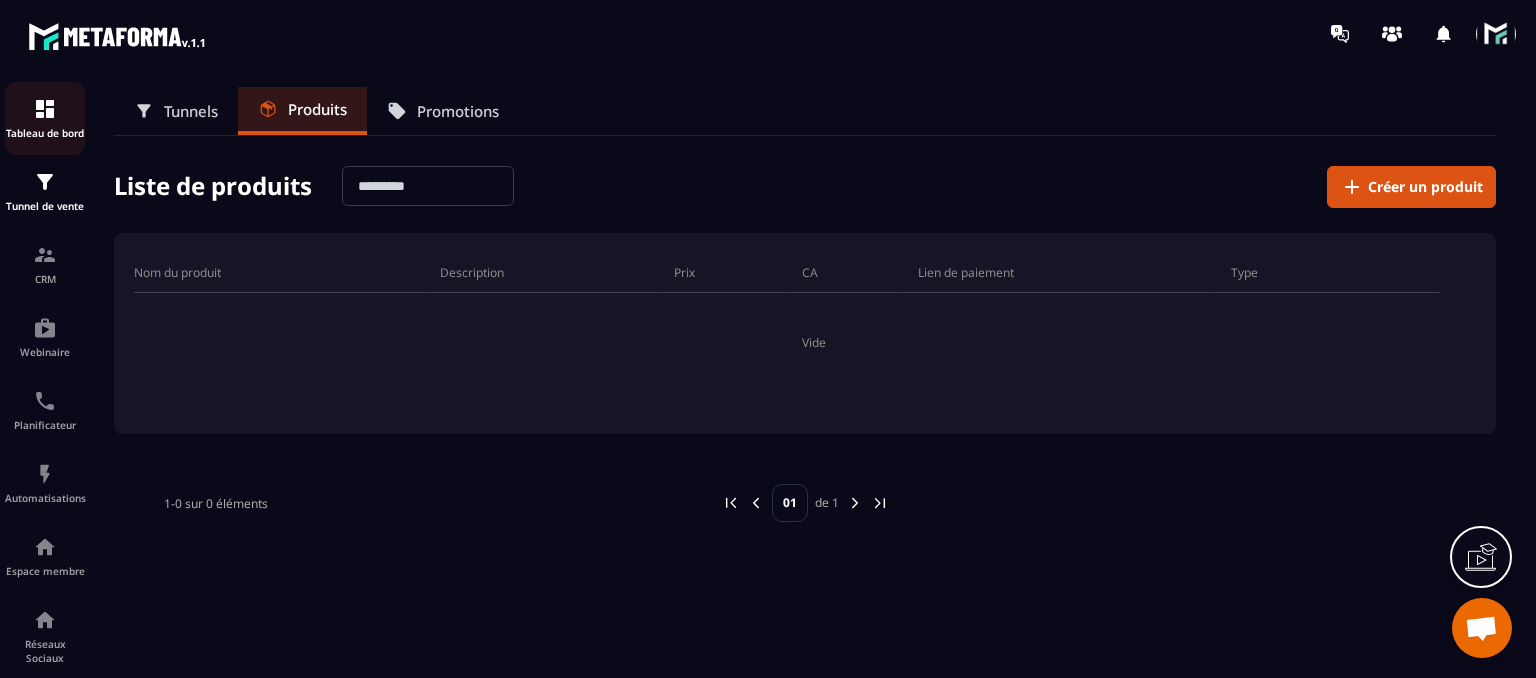click on "Tableau de bord" at bounding box center [45, 118] 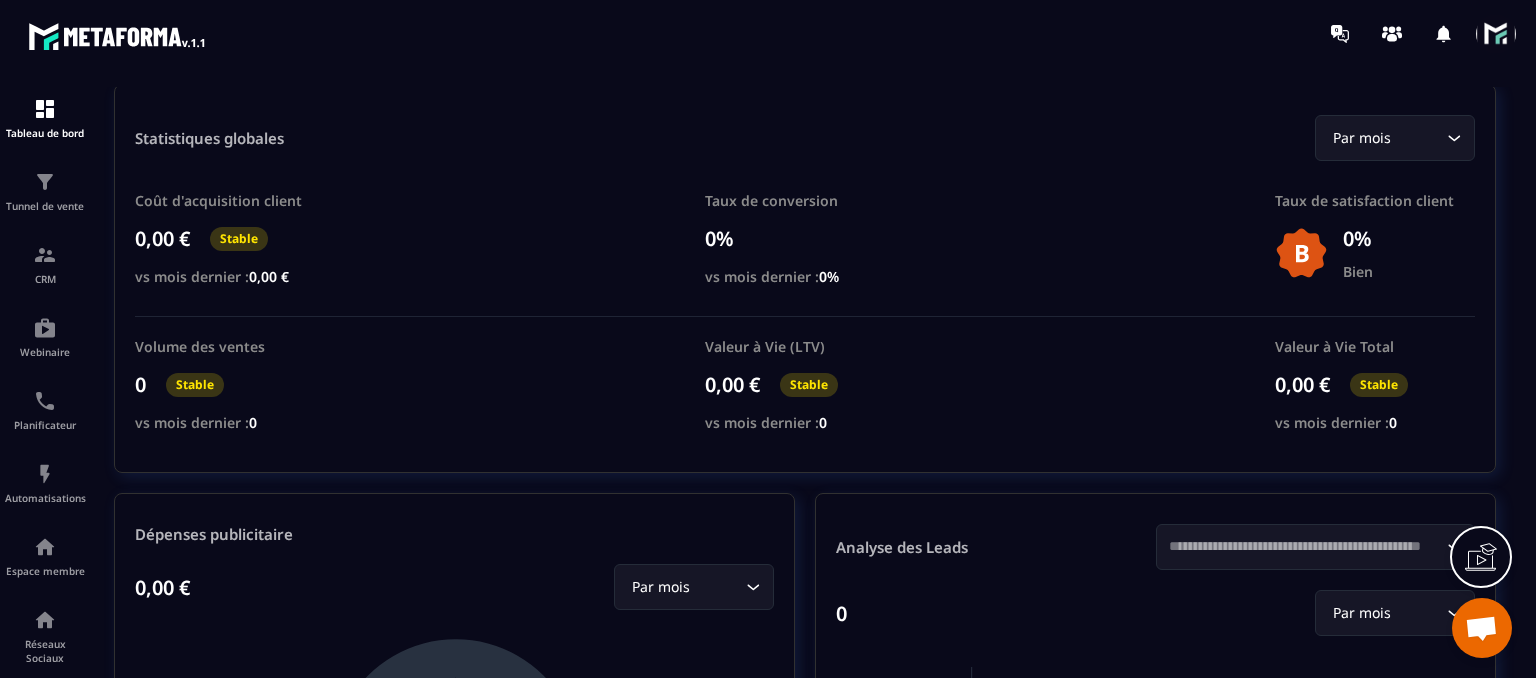scroll, scrollTop: 0, scrollLeft: 0, axis: both 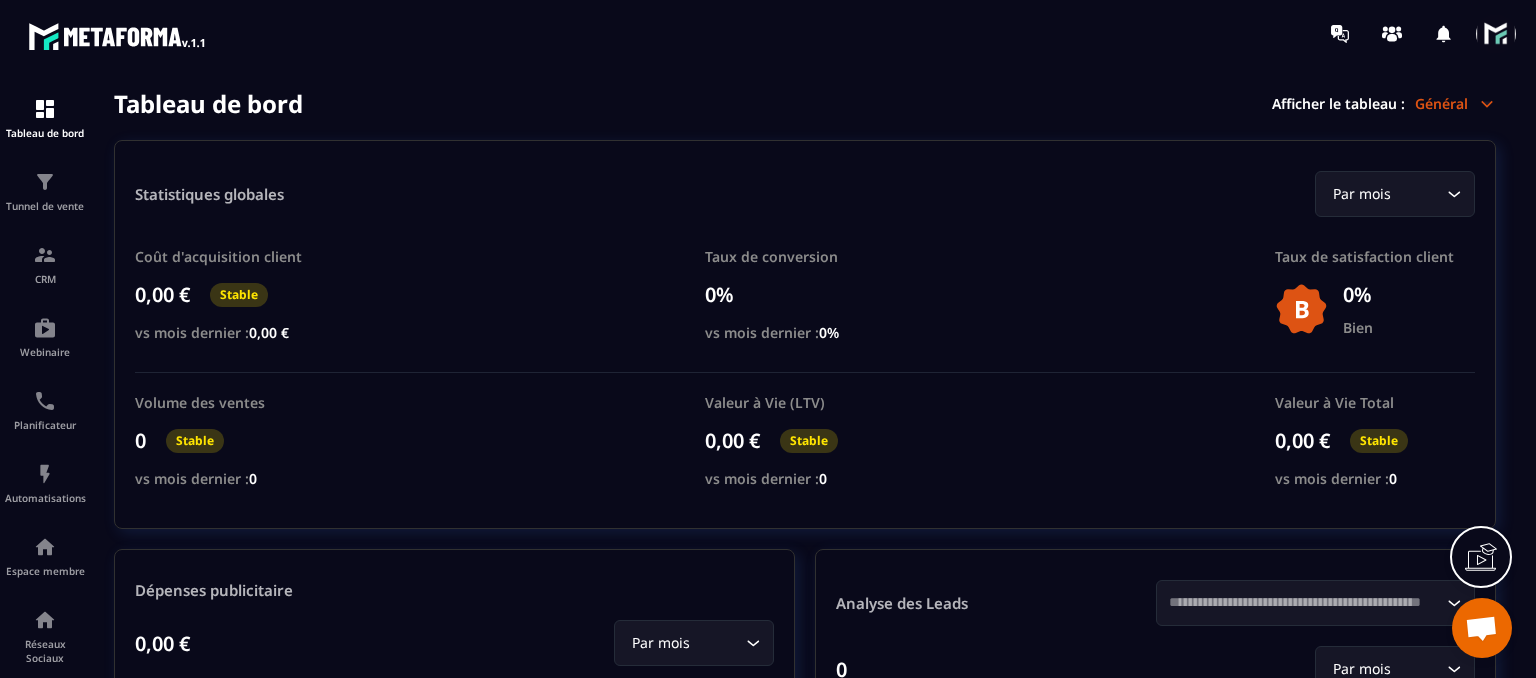 click at bounding box center (1496, 34) 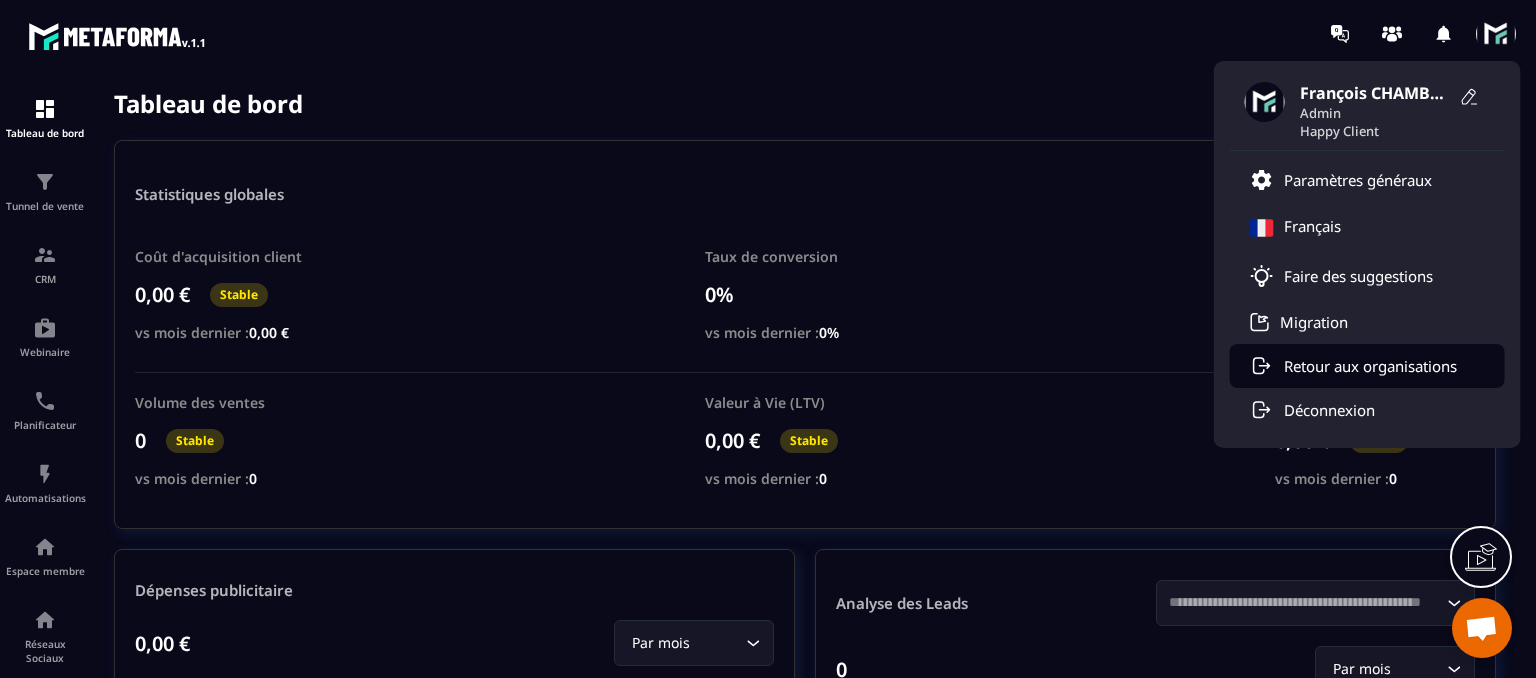click on "Retour aux organisations" at bounding box center [1367, 366] 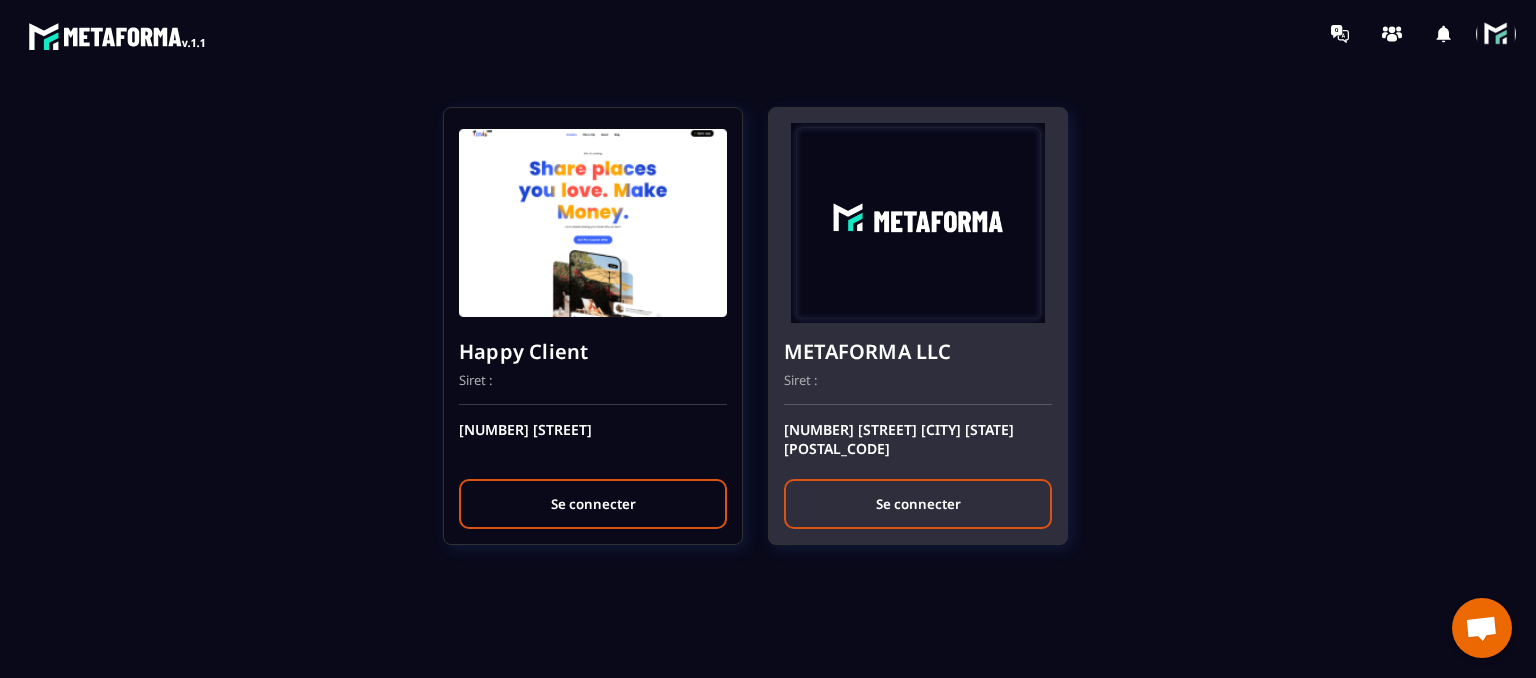 click on "Se connecter" at bounding box center [918, 504] 